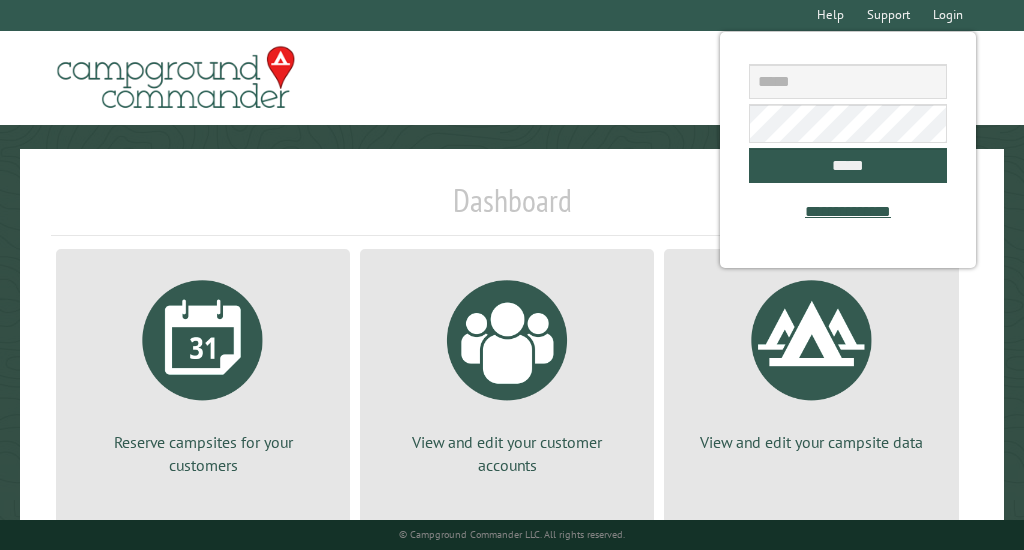 scroll, scrollTop: 0, scrollLeft: 0, axis: both 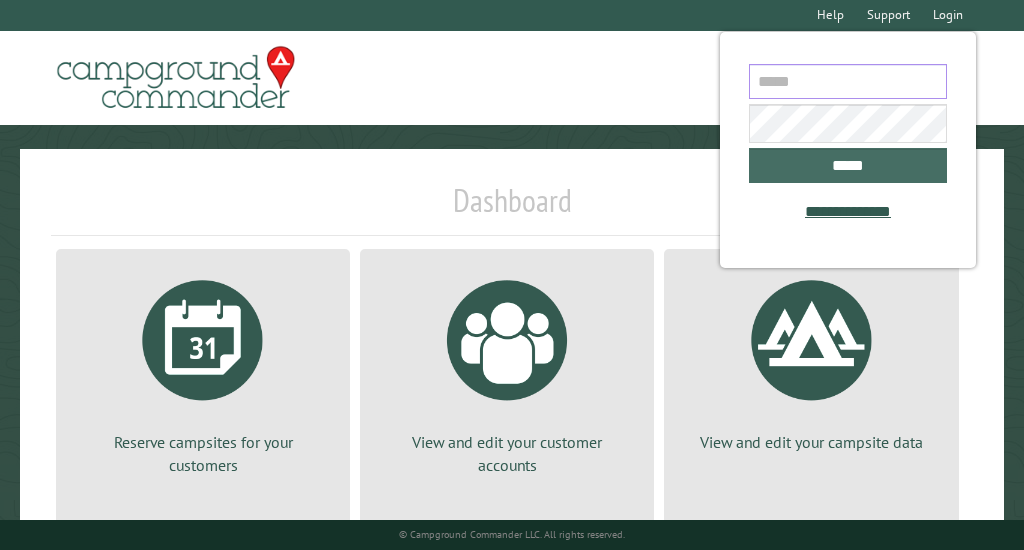 type on "**********" 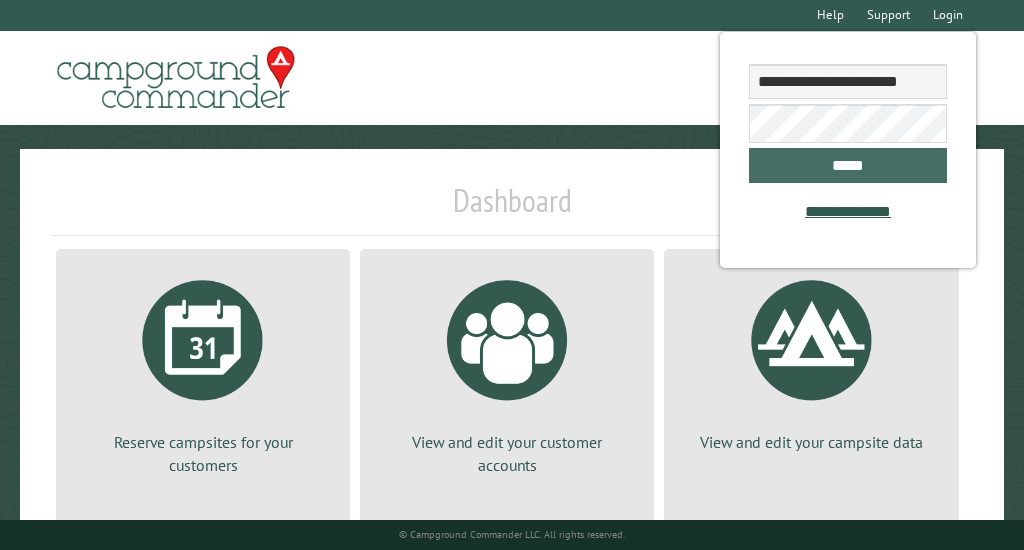 click on "*****" at bounding box center [847, 165] 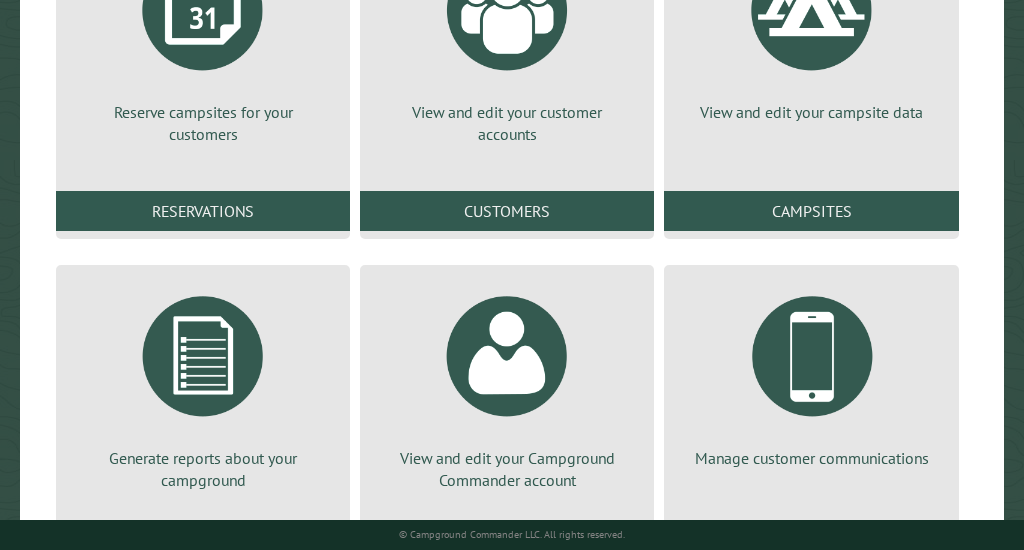 scroll, scrollTop: 342, scrollLeft: 0, axis: vertical 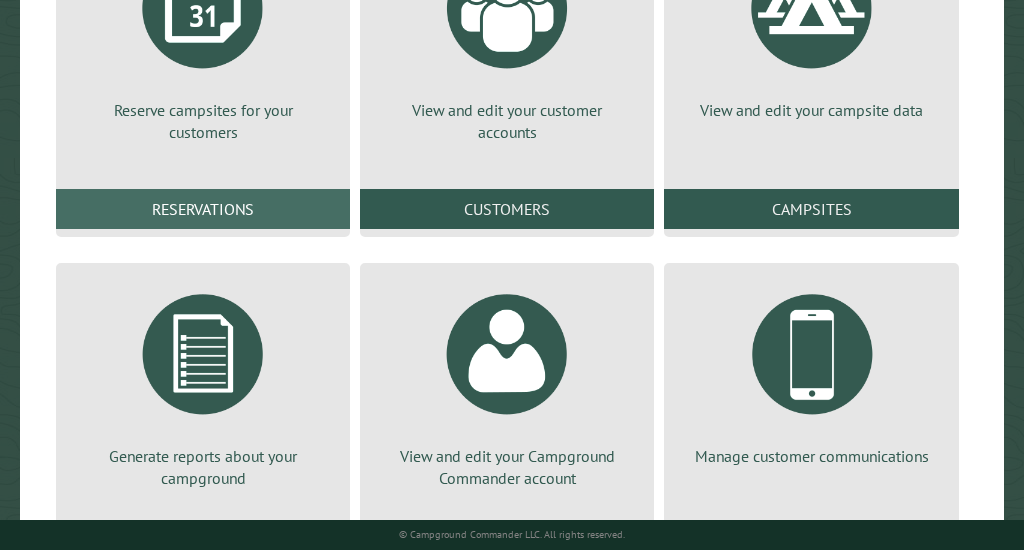 click on "Reservations" at bounding box center [203, 209] 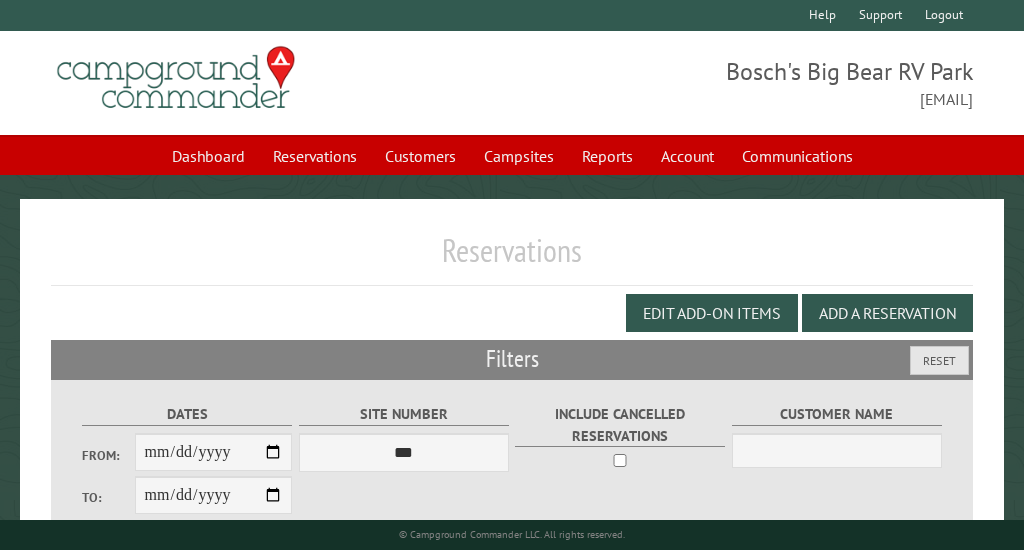scroll, scrollTop: 0, scrollLeft: 0, axis: both 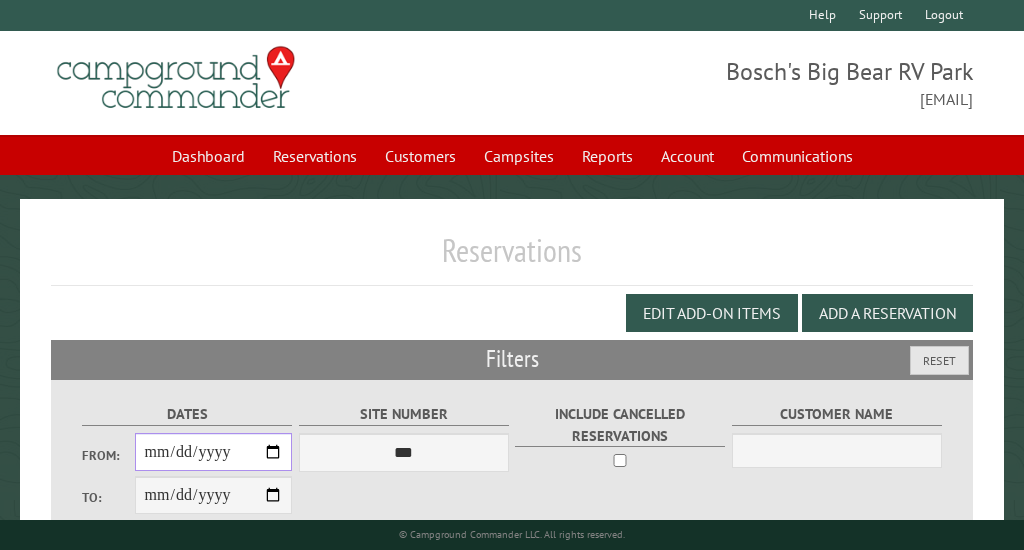 click on "From:" at bounding box center [214, 452] 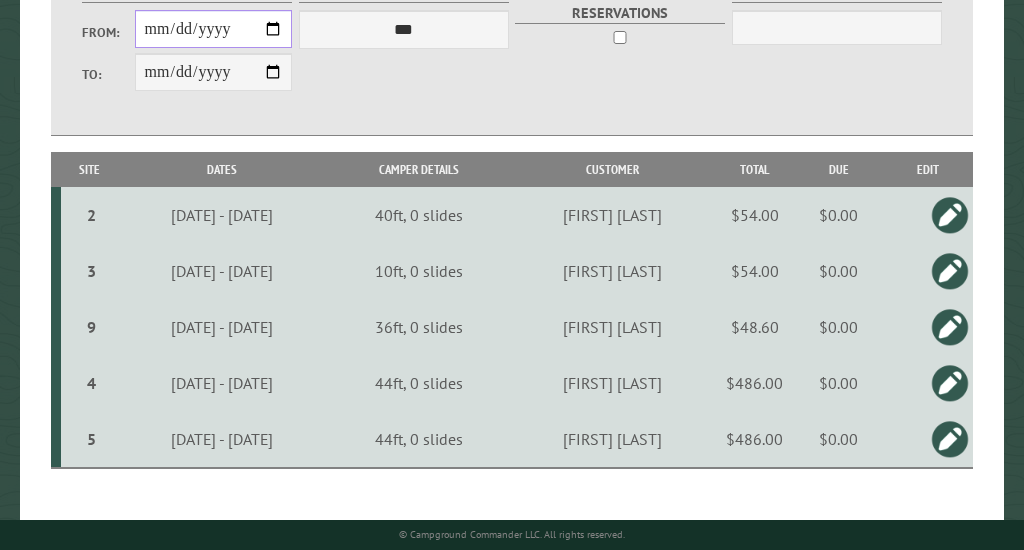 scroll, scrollTop: 430, scrollLeft: 0, axis: vertical 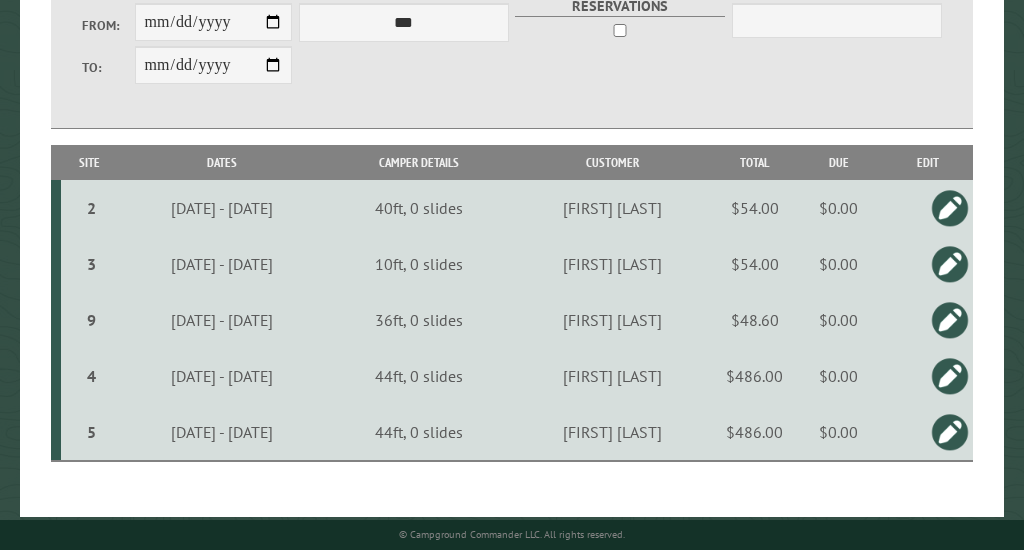 click on "$0.00" at bounding box center (839, 208) 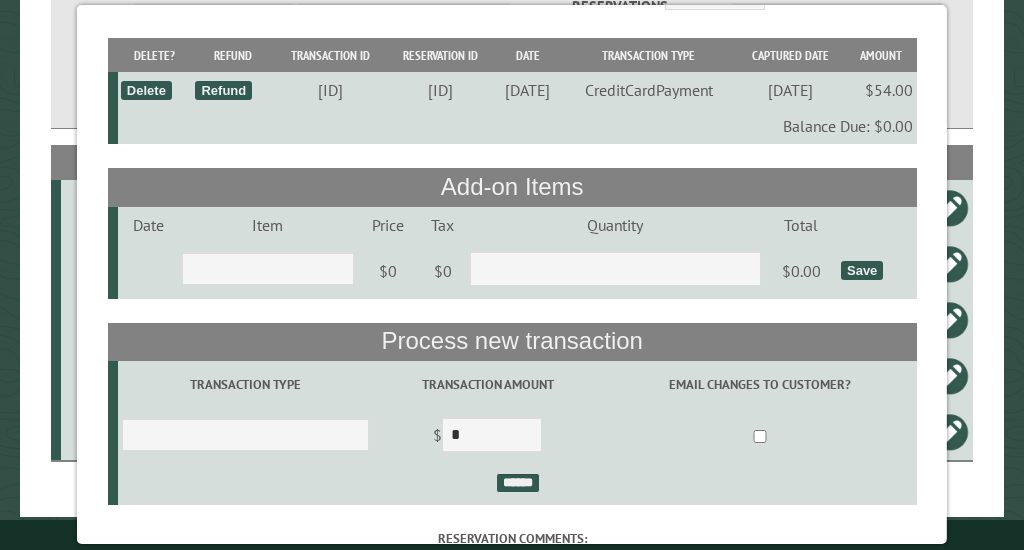scroll, scrollTop: 305, scrollLeft: 0, axis: vertical 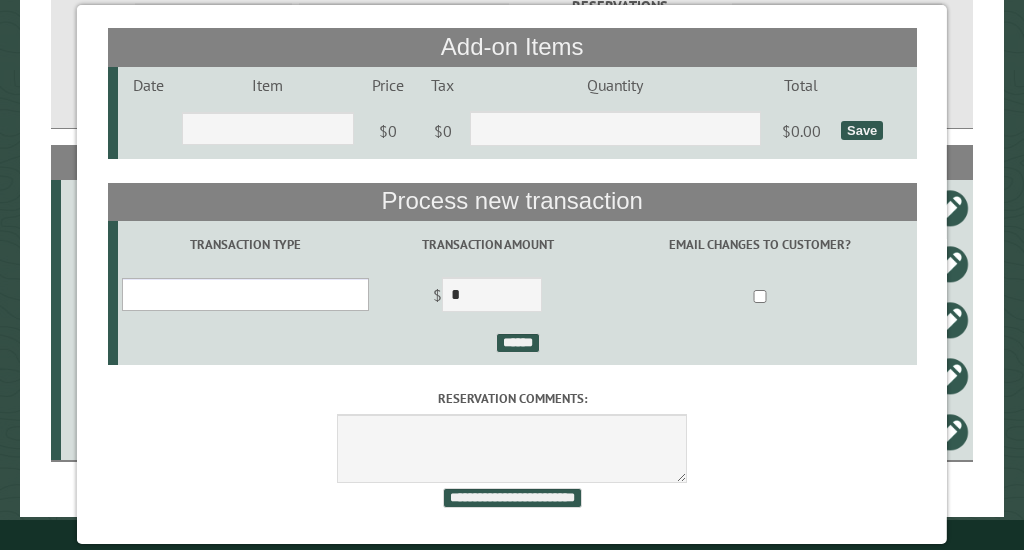 click on "**********" at bounding box center (245, 294) 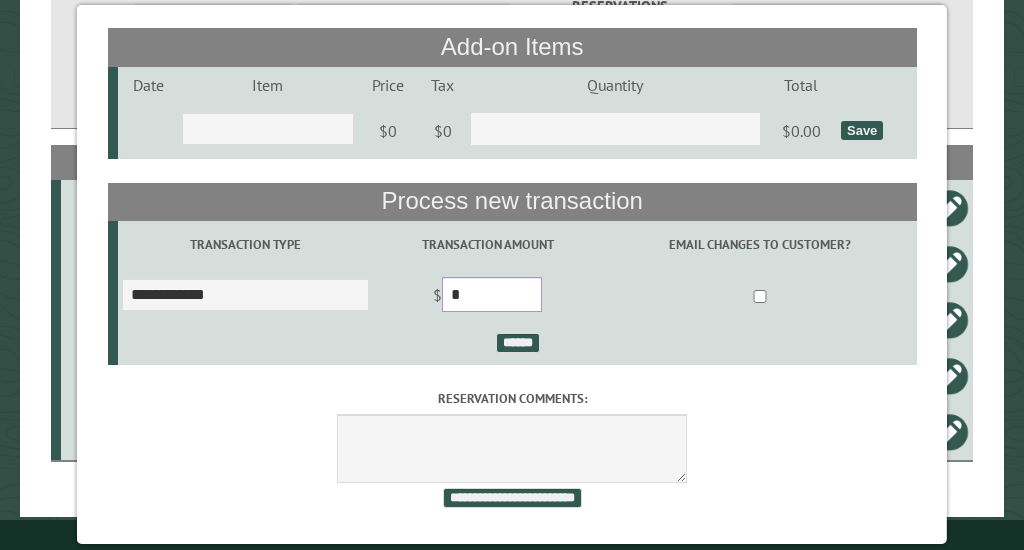 click on "*" at bounding box center (492, 294) 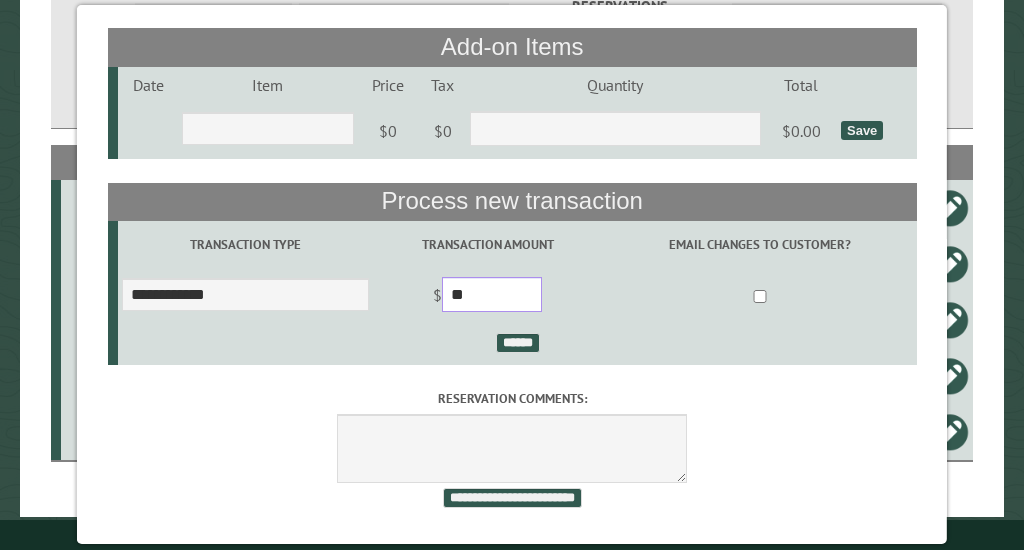 type on "**" 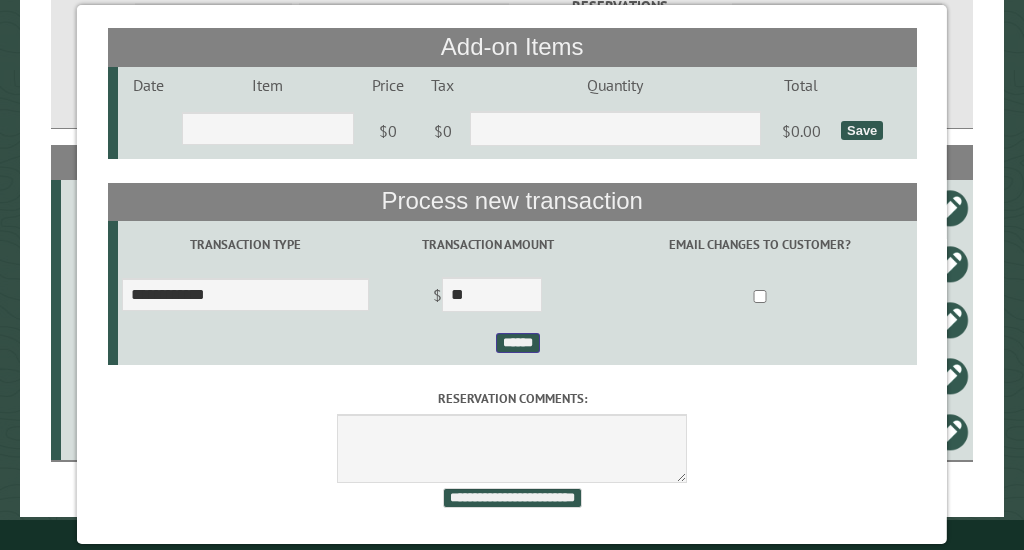 click on "******" at bounding box center (517, 343) 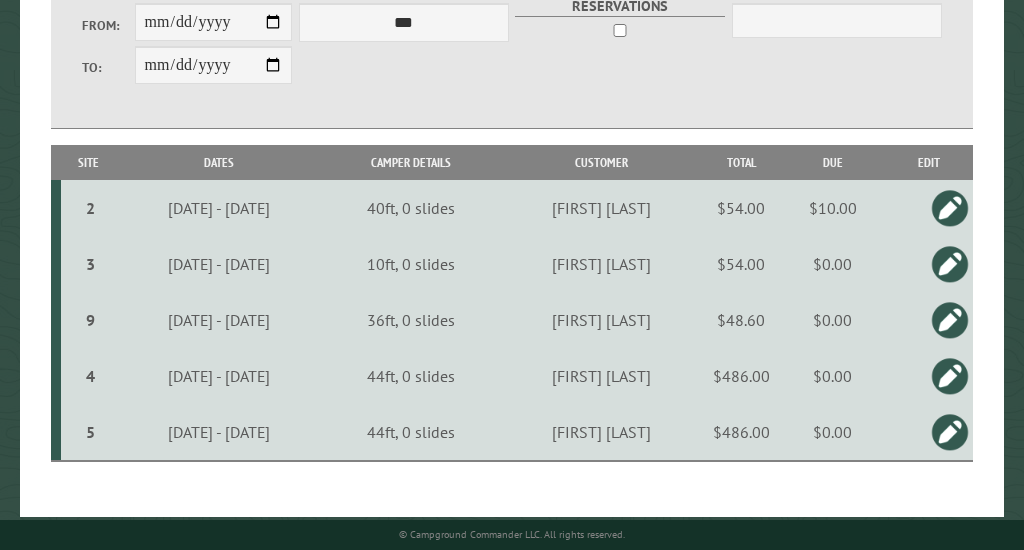 click on "$54.00" at bounding box center (741, 208) 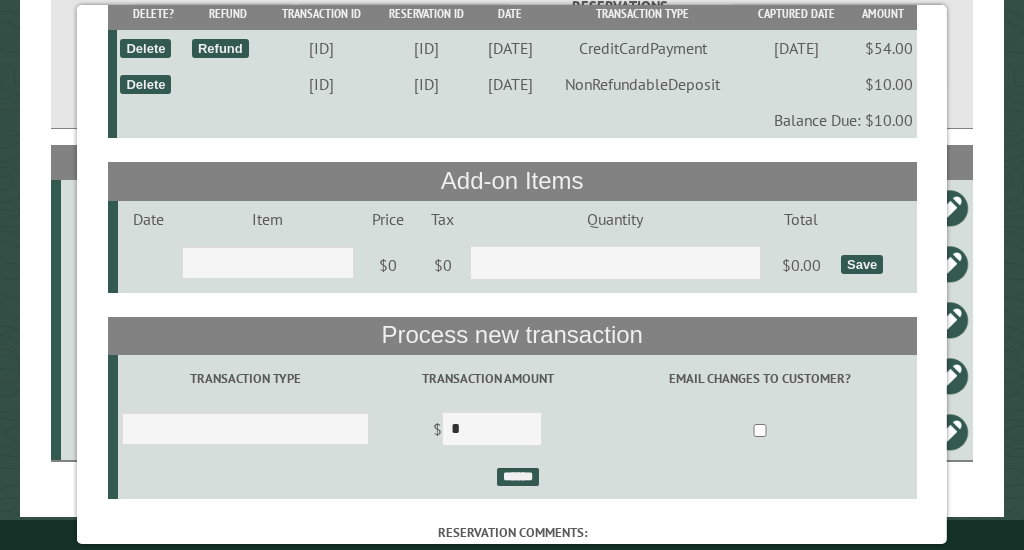 scroll, scrollTop: 161, scrollLeft: 0, axis: vertical 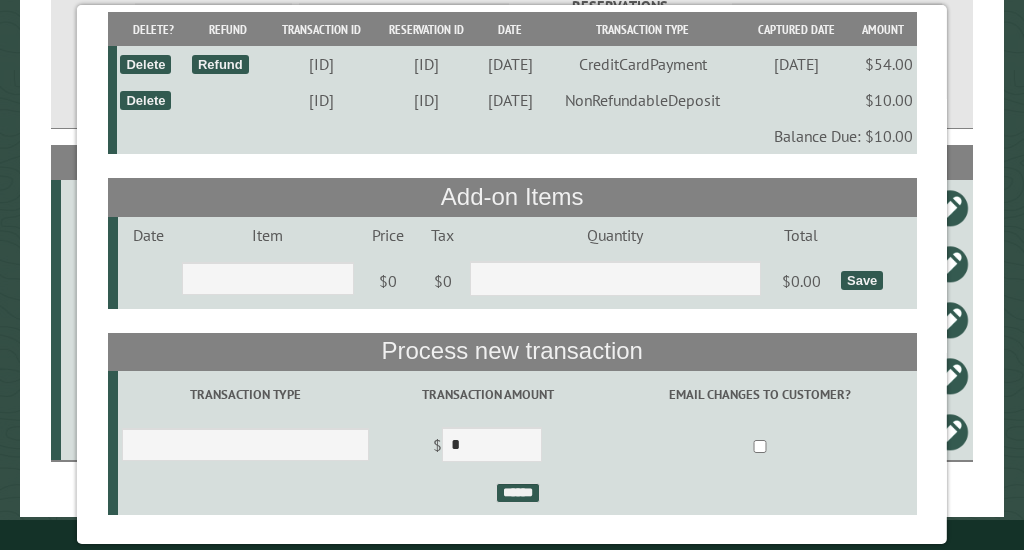 click on "Refund" at bounding box center (220, 64) 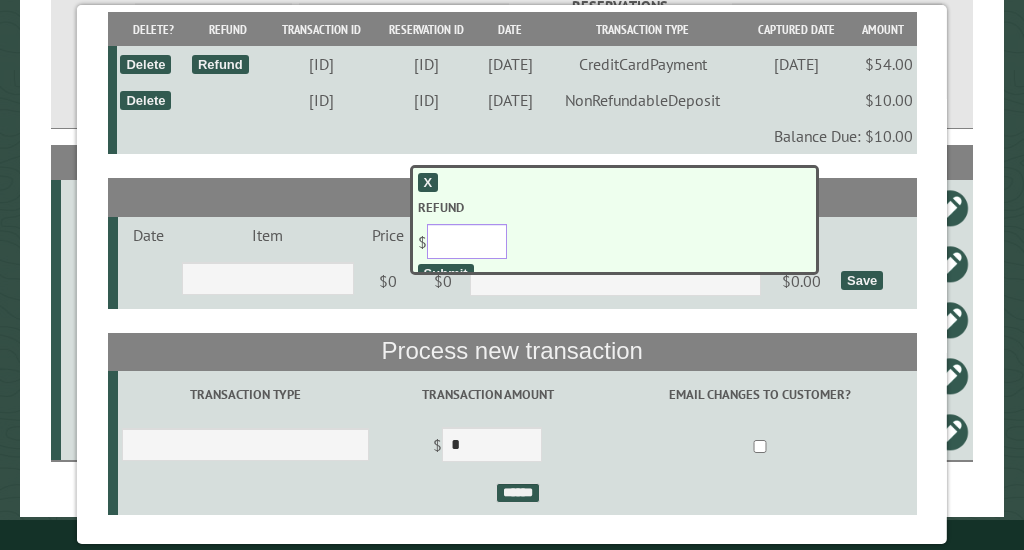 click on "**" at bounding box center (467, 241) 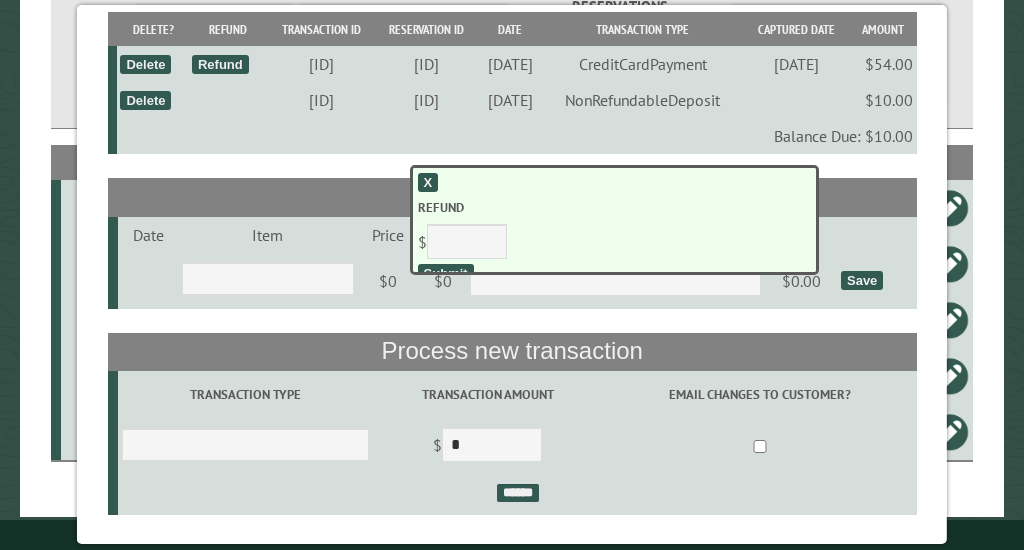 click on "Submit" at bounding box center [446, 273] 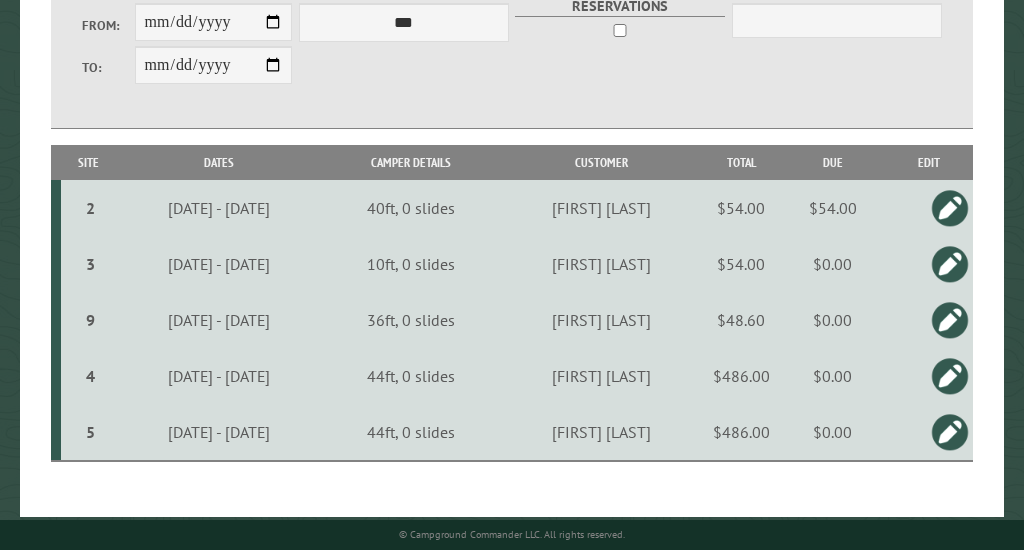 click at bounding box center (950, 208) 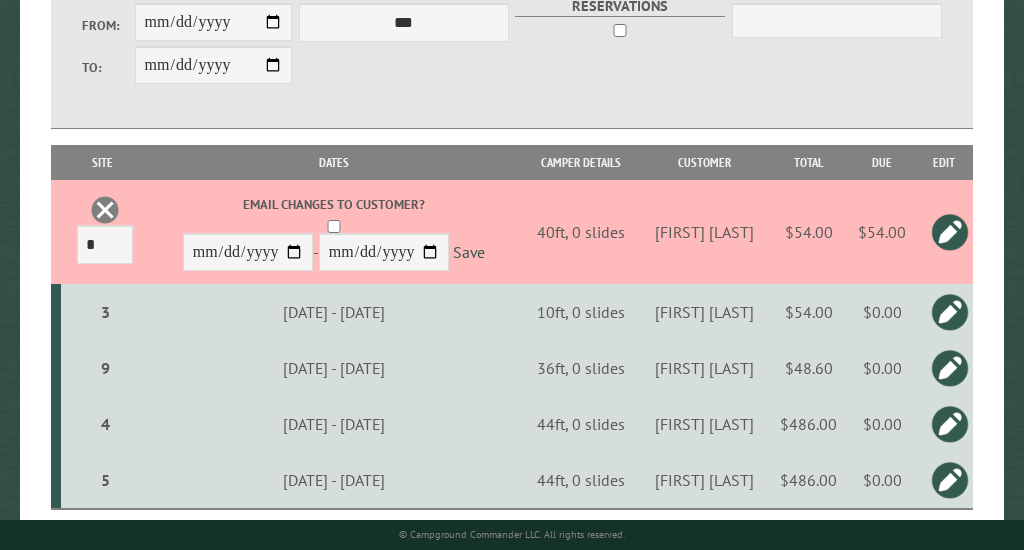 click at bounding box center [105, 210] 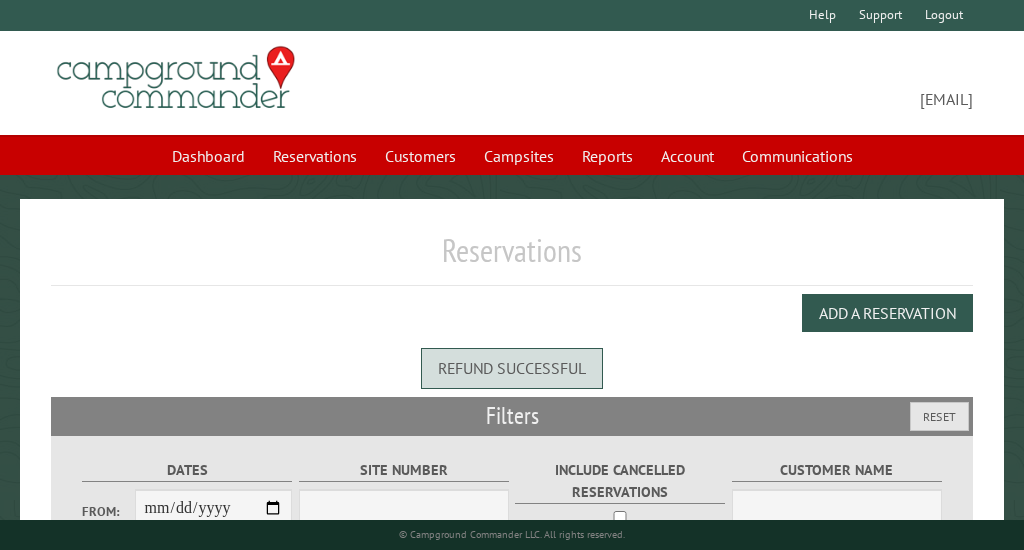 scroll, scrollTop: 0, scrollLeft: 0, axis: both 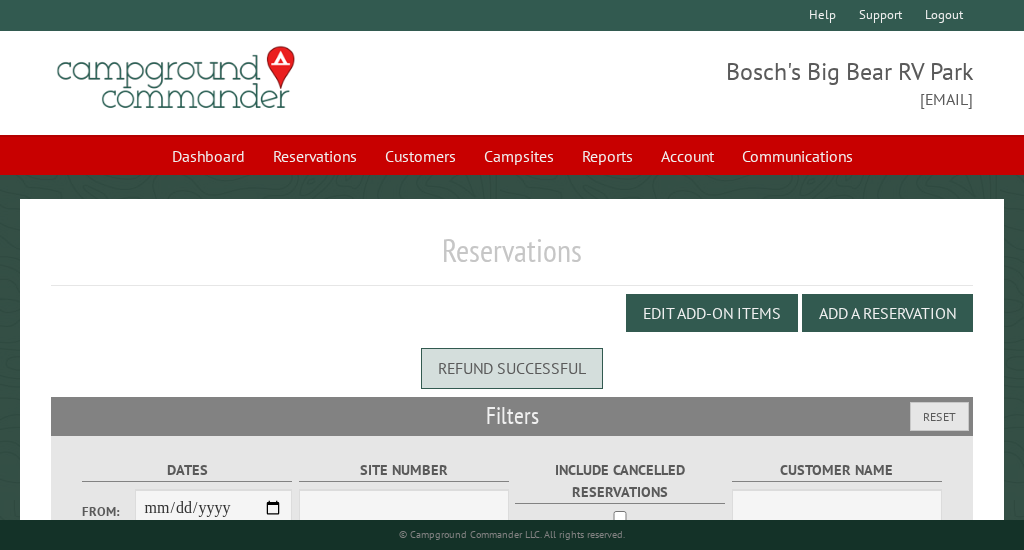 select on "***" 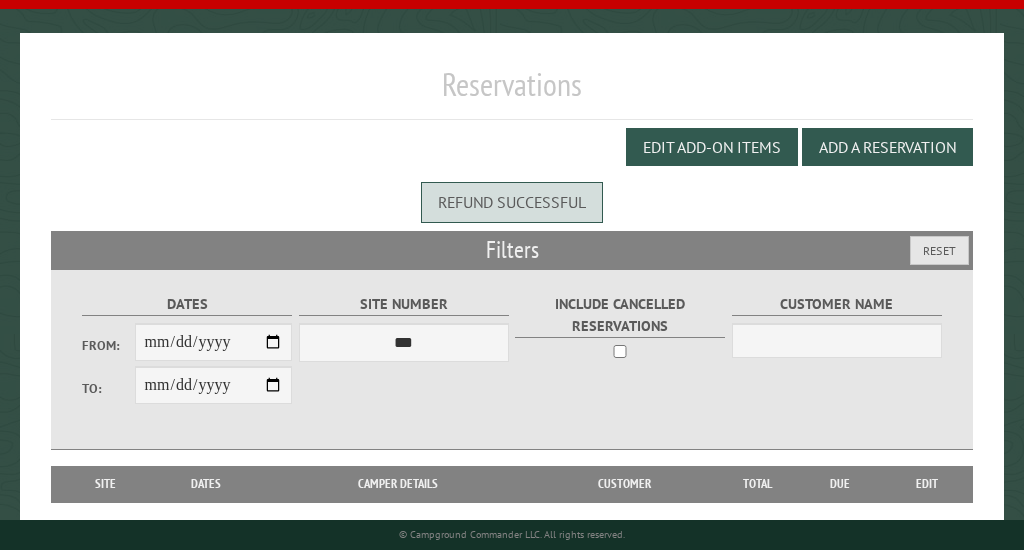 scroll, scrollTop: 168, scrollLeft: 0, axis: vertical 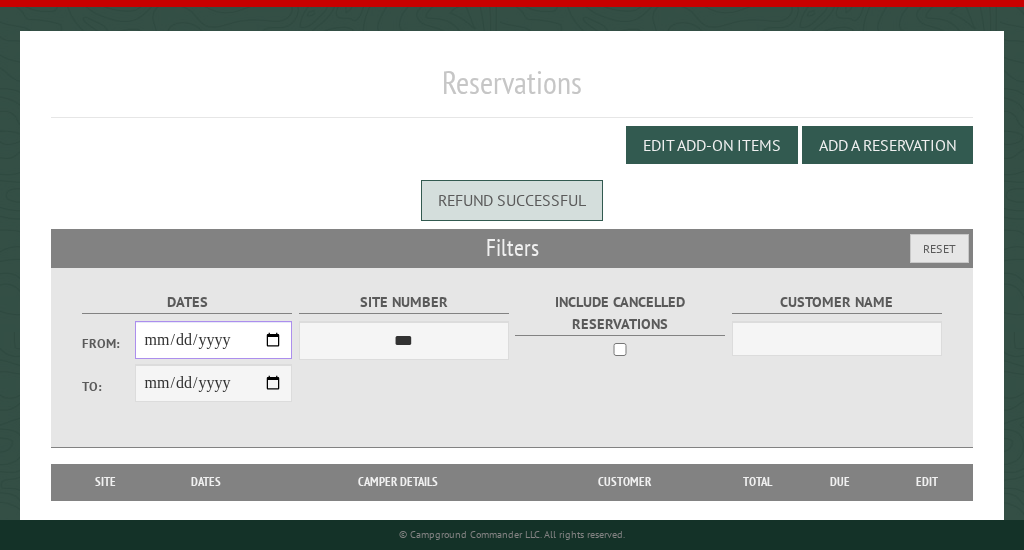 click on "From:" at bounding box center (214, 340) 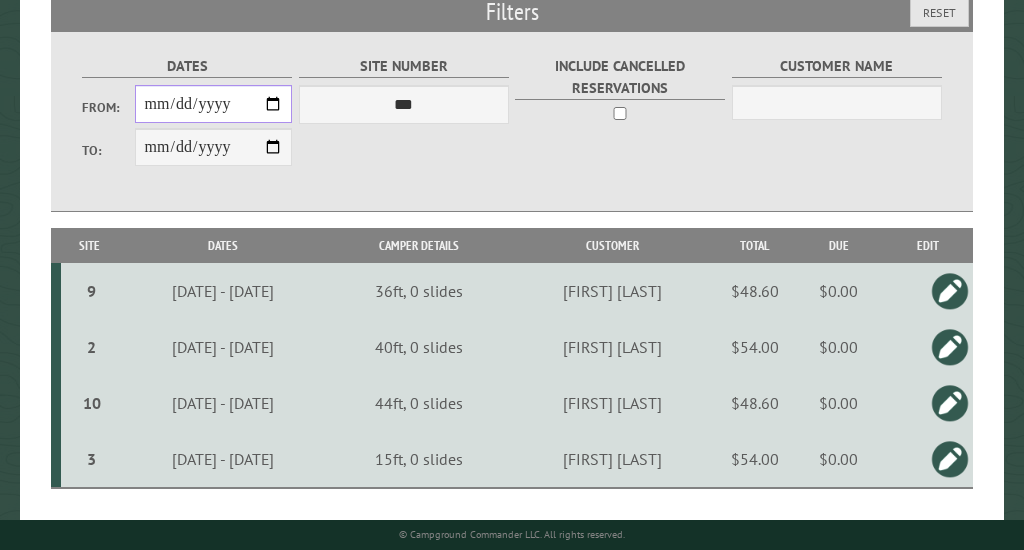 scroll, scrollTop: 451, scrollLeft: 0, axis: vertical 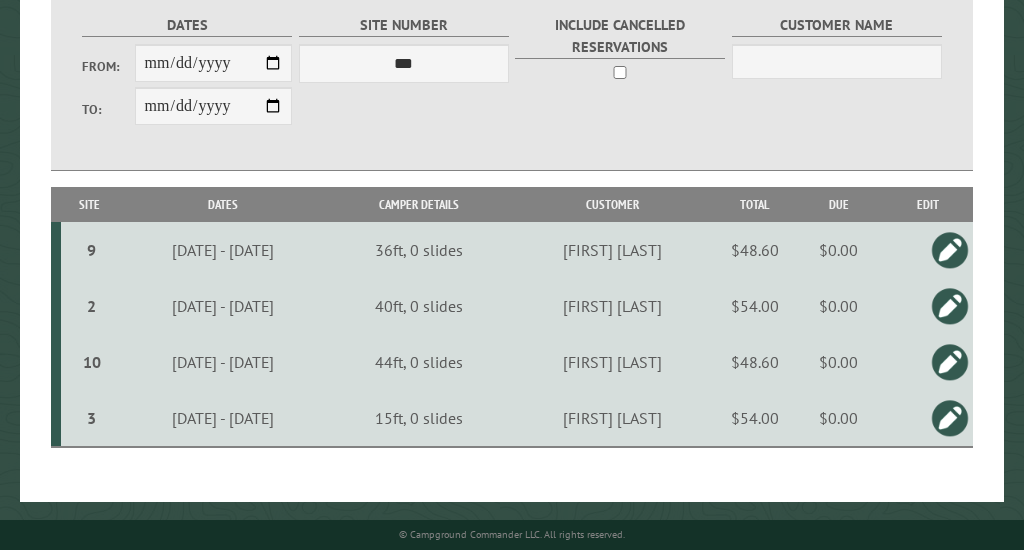 click on "$0.00" at bounding box center (839, 306) 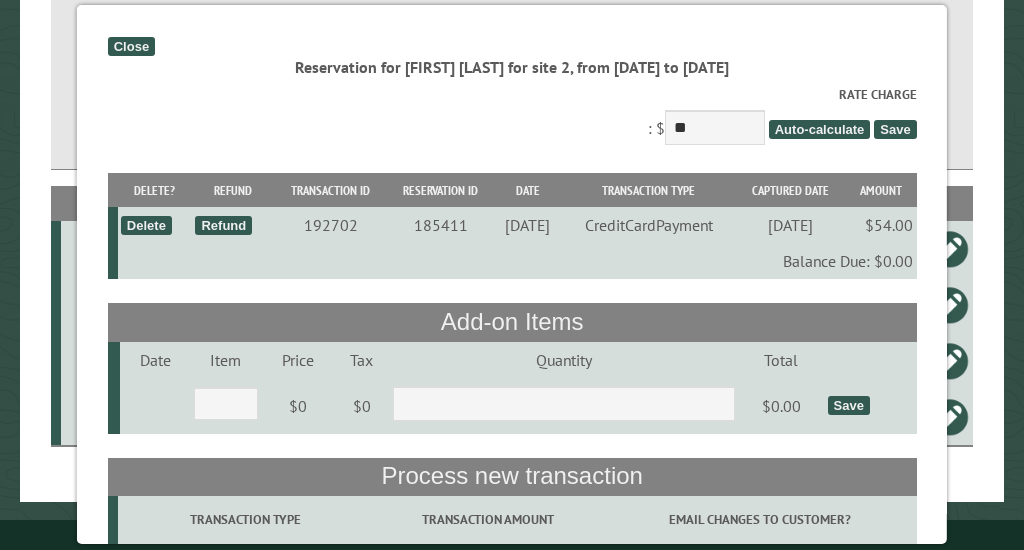scroll, scrollTop: 395, scrollLeft: 0, axis: vertical 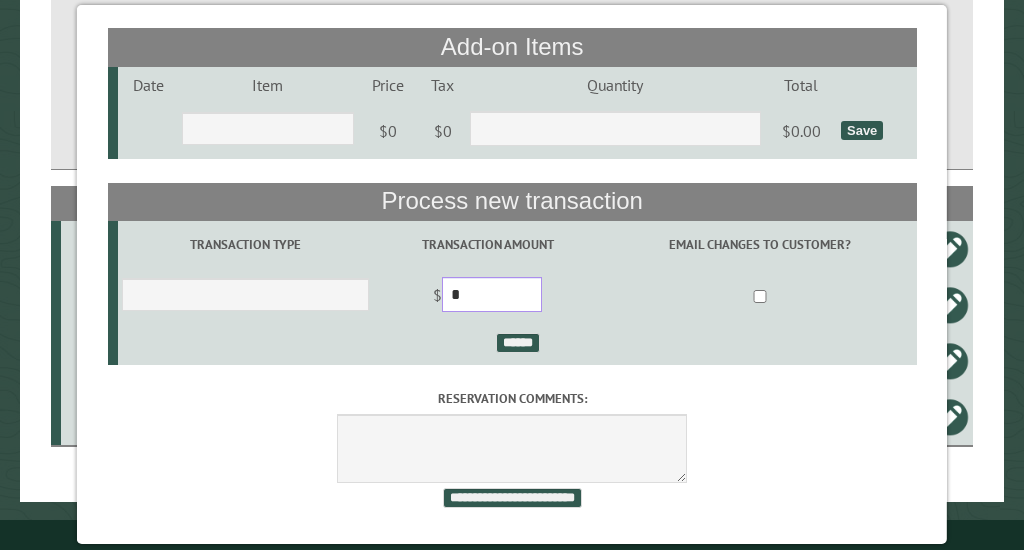 click on "*" at bounding box center [492, 294] 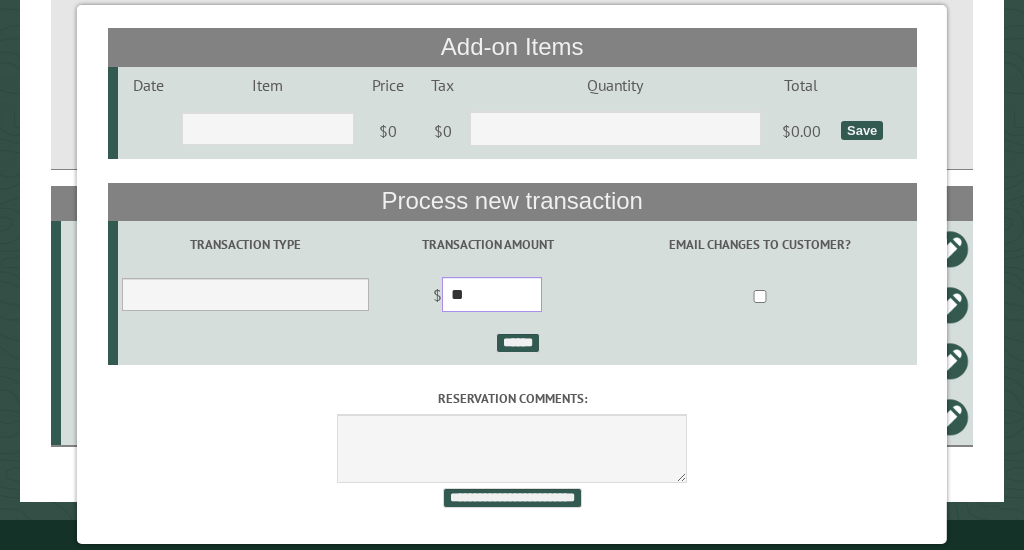type on "**" 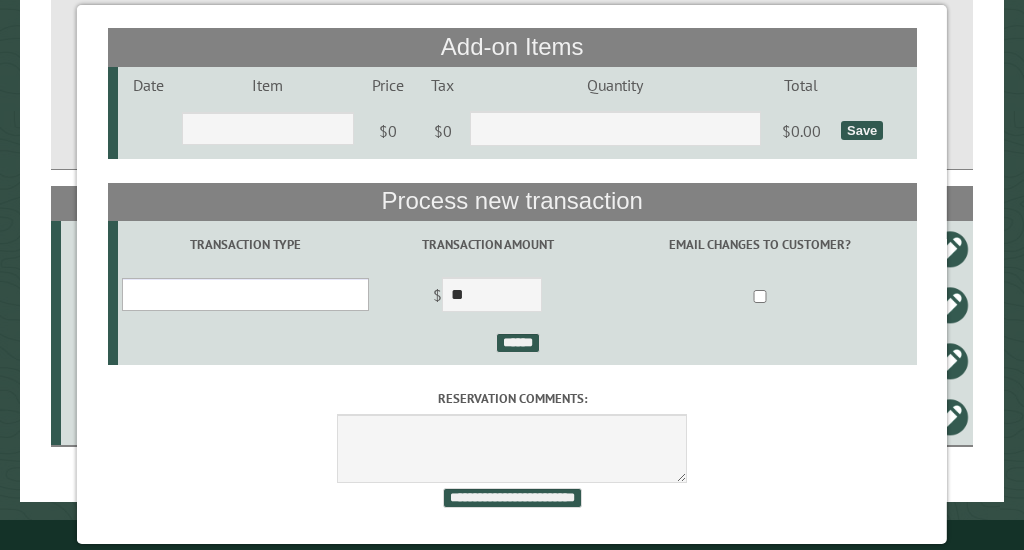 click on "**********" at bounding box center [245, 294] 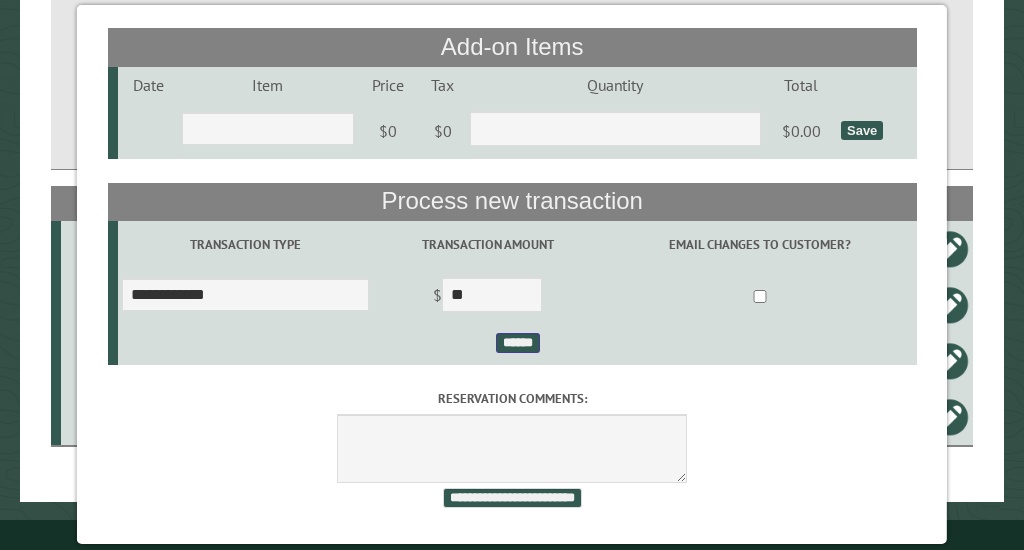 click on "******" at bounding box center [517, 343] 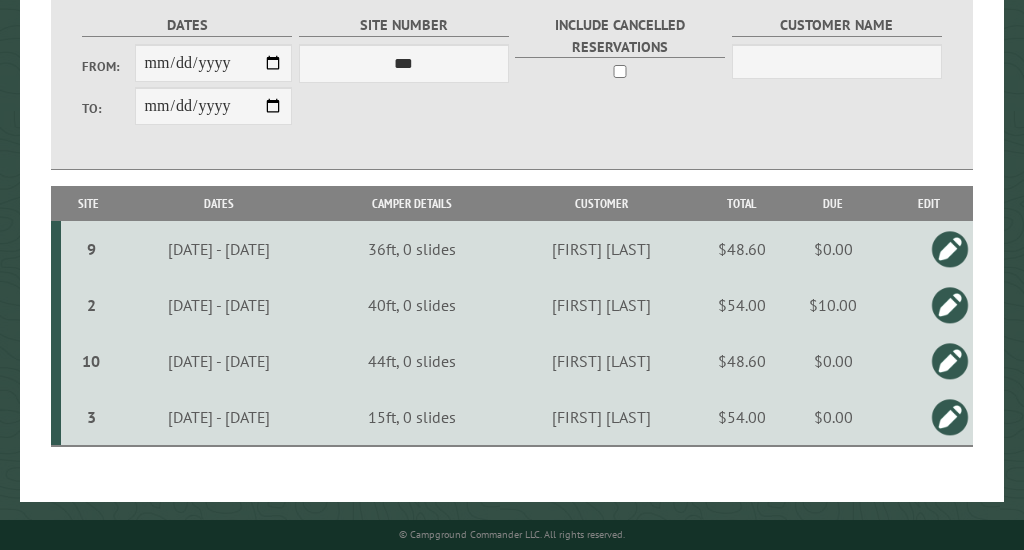 click on "$54.00" at bounding box center (742, 305) 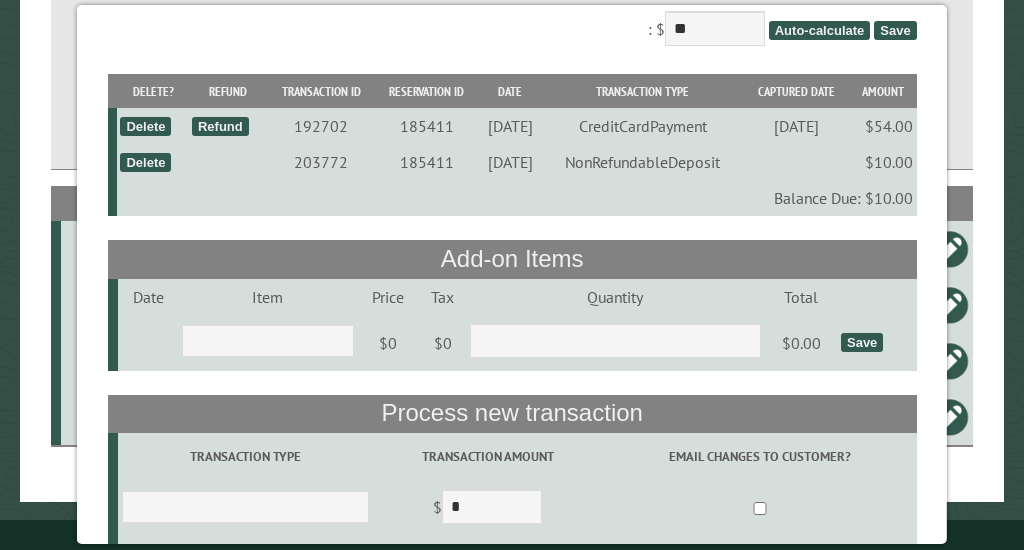 scroll, scrollTop: 97, scrollLeft: 0, axis: vertical 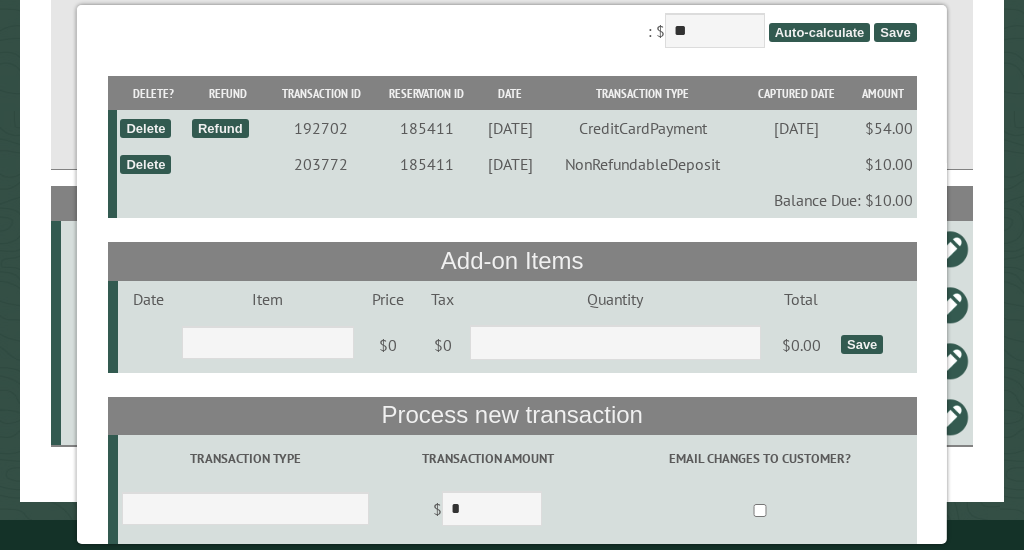 click on "Refund" at bounding box center [220, 128] 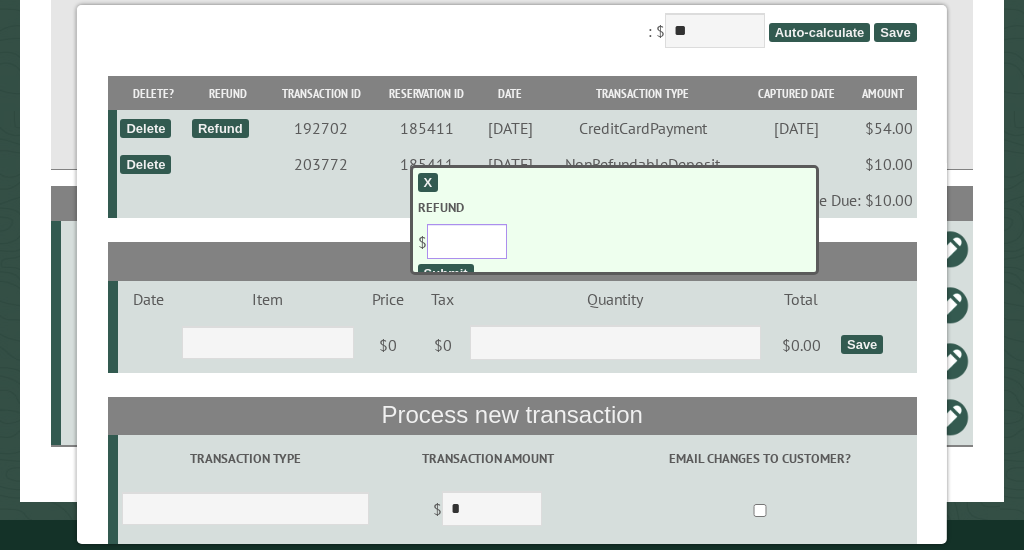 click on "**" at bounding box center (467, 241) 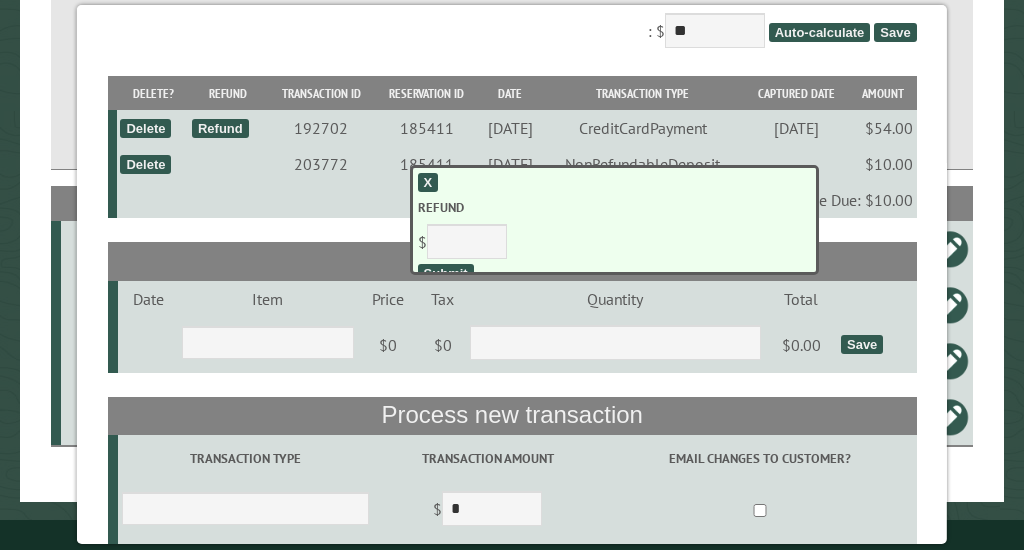 click on "Submit" at bounding box center [446, 273] 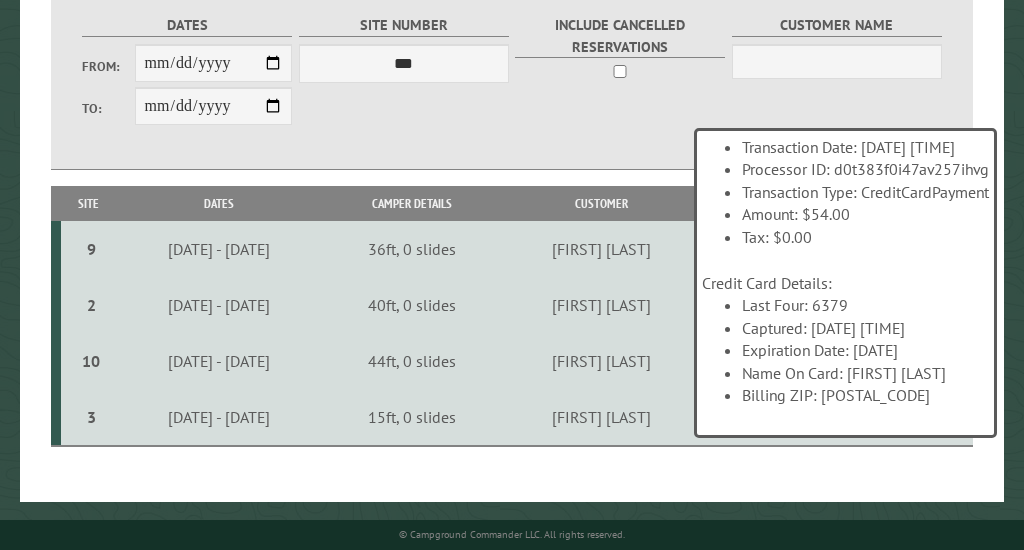 click on "**********" at bounding box center [512, 80] 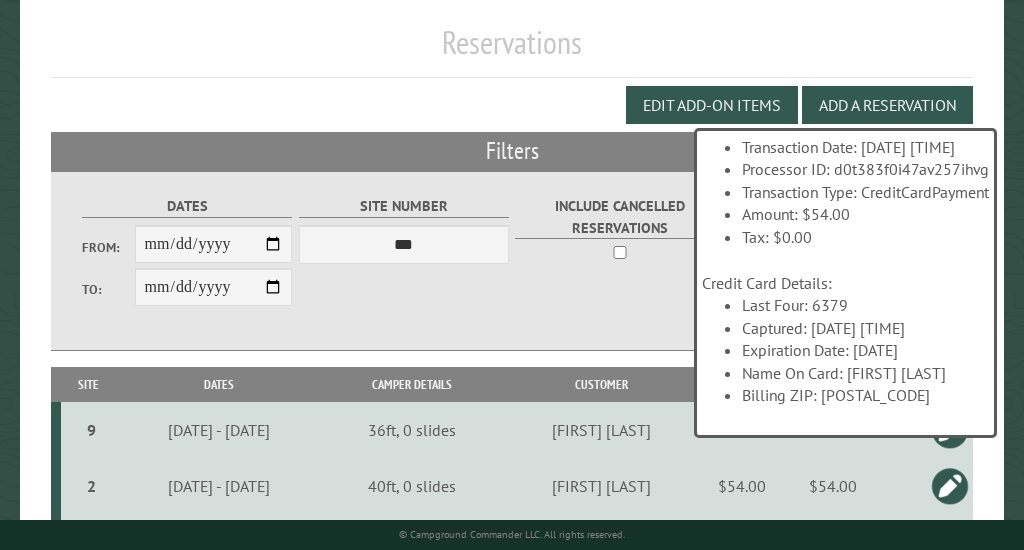 scroll, scrollTop: 219, scrollLeft: 0, axis: vertical 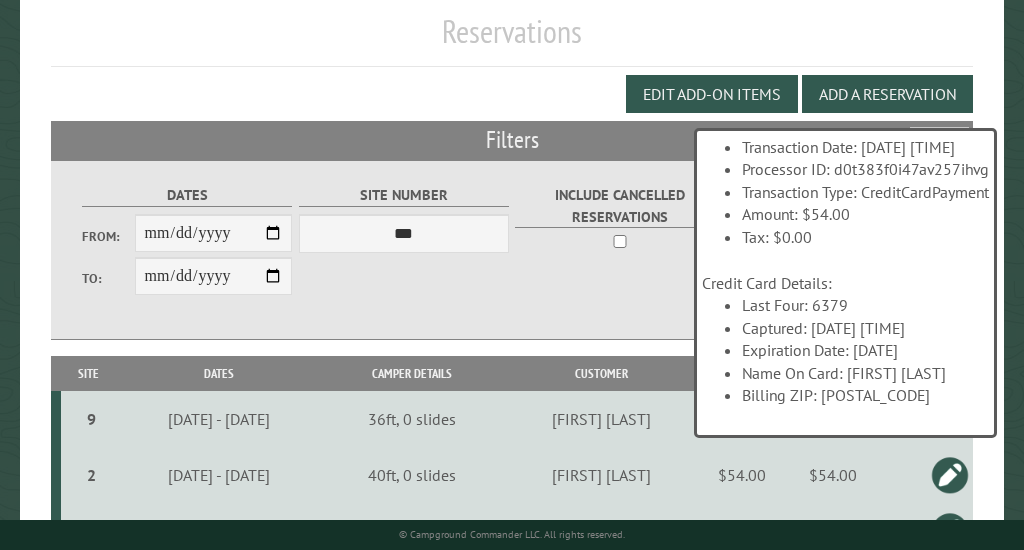 click at bounding box center (950, 475) 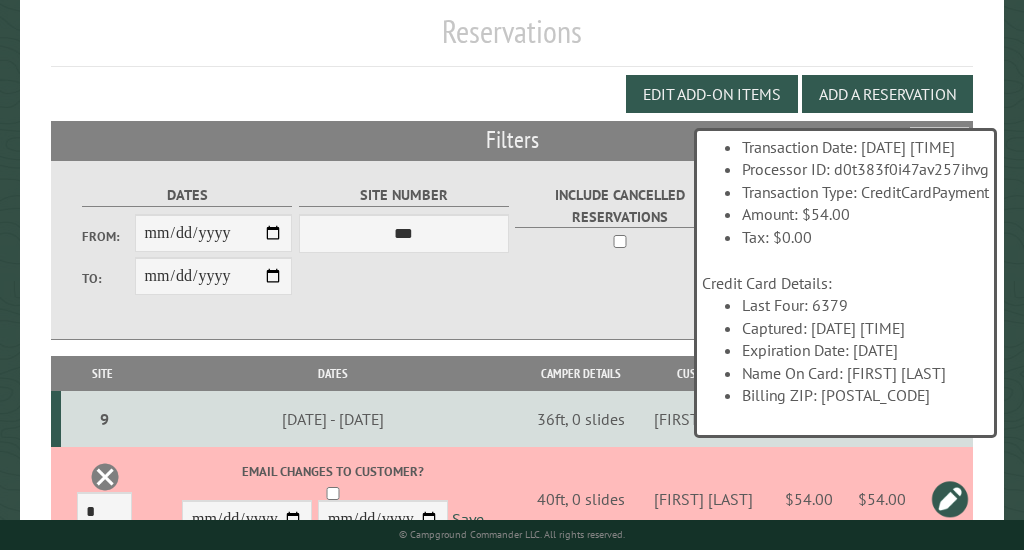 click at bounding box center [105, 477] 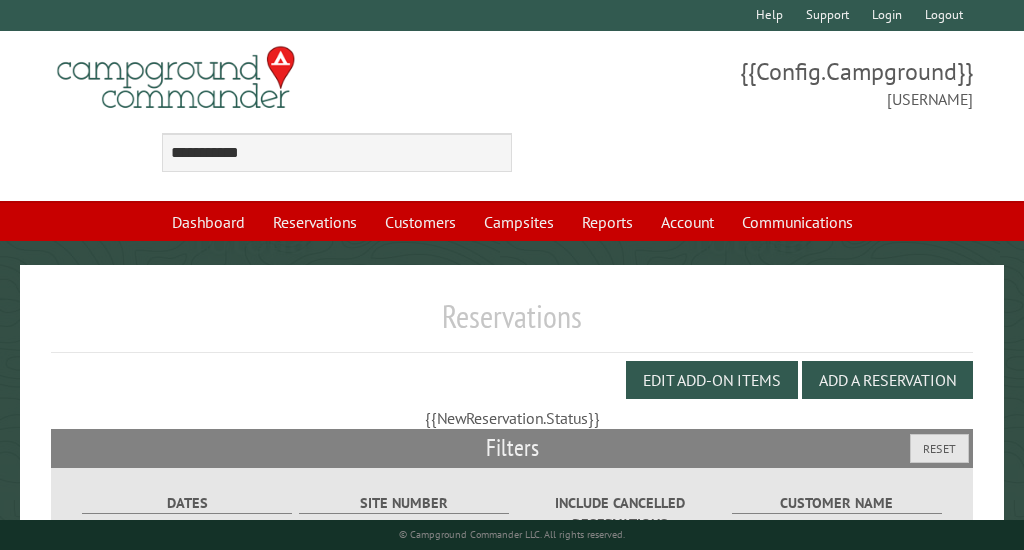 scroll, scrollTop: 0, scrollLeft: 0, axis: both 